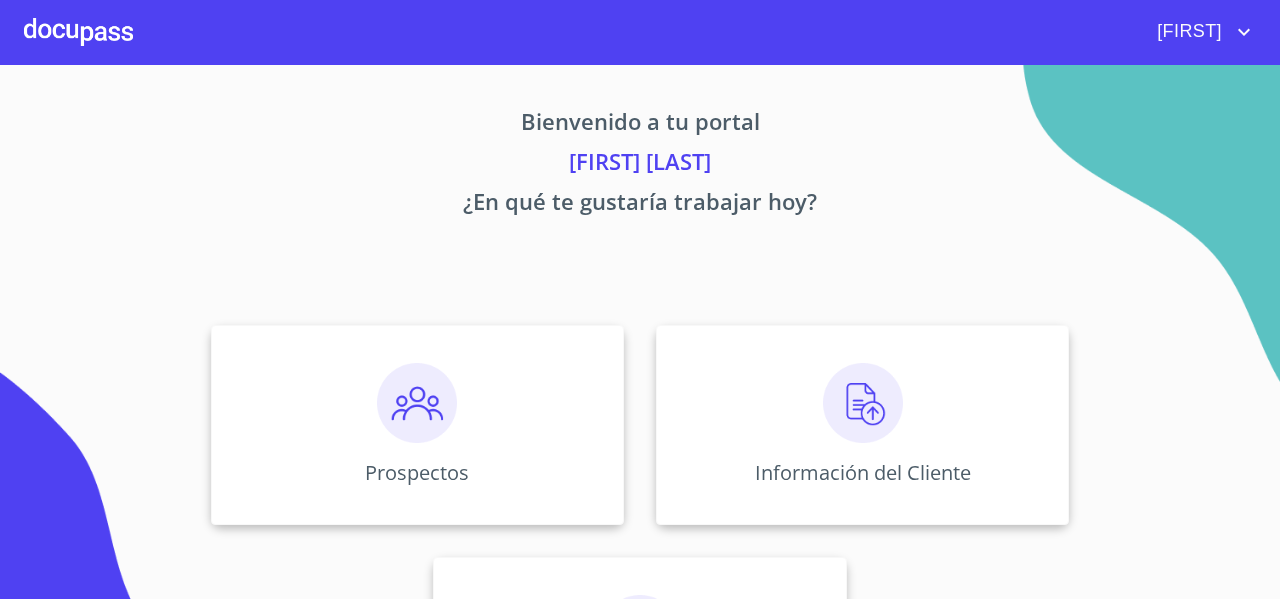 scroll, scrollTop: 0, scrollLeft: 0, axis: both 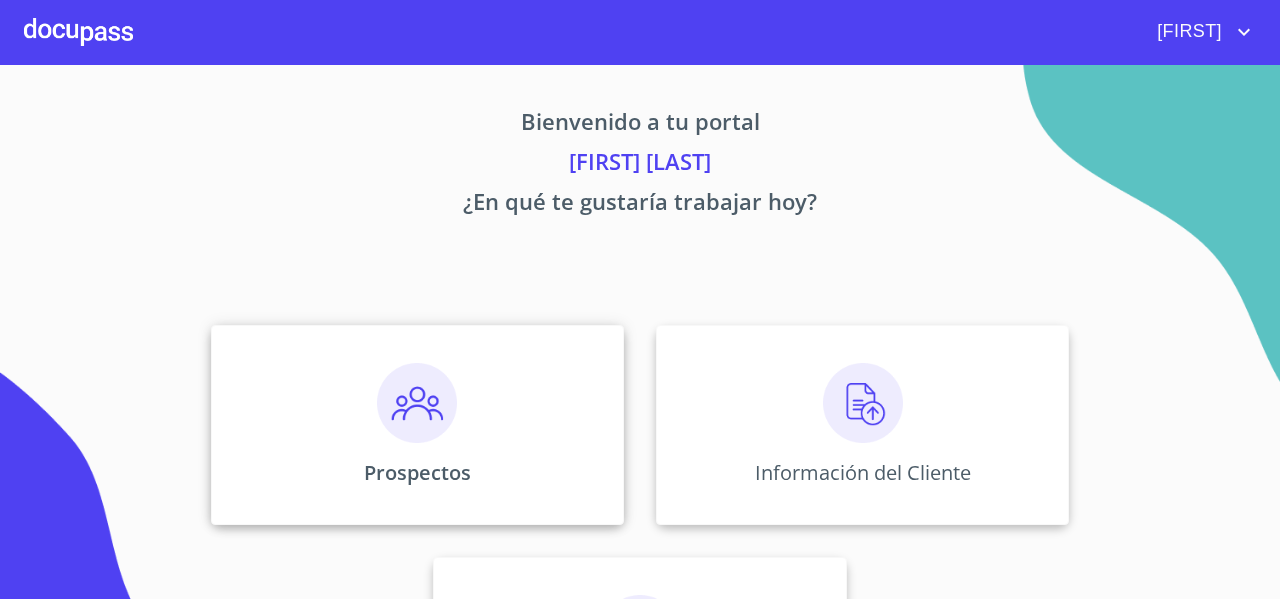 click at bounding box center (417, 403) 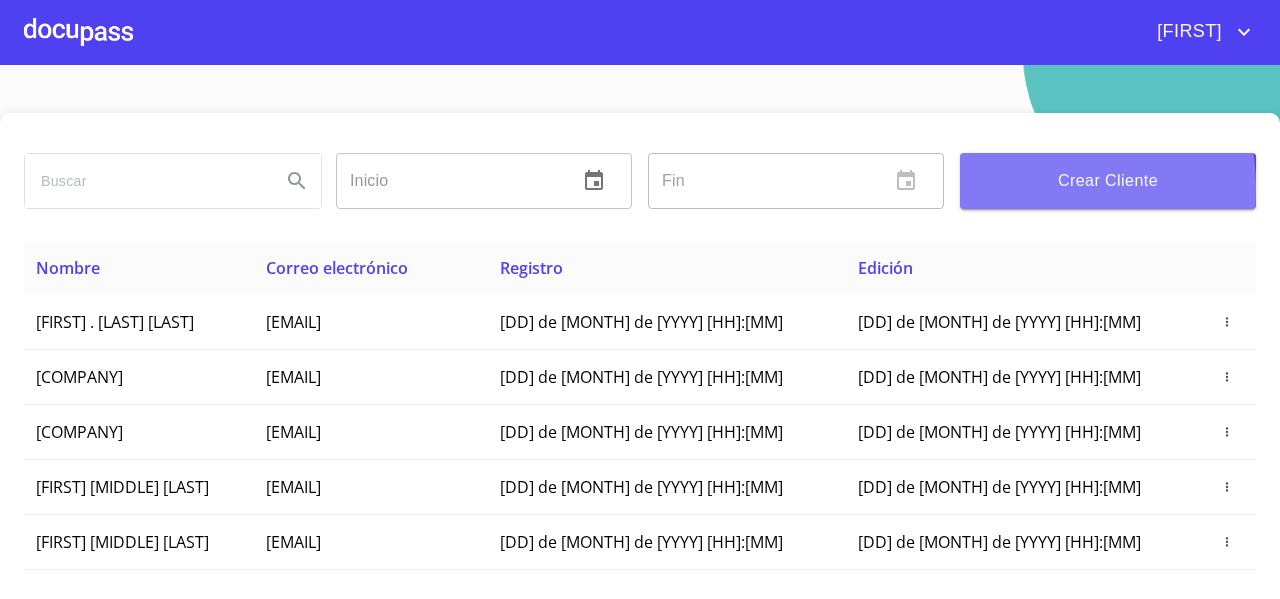 click on "Crear Cliente" at bounding box center (1108, 181) 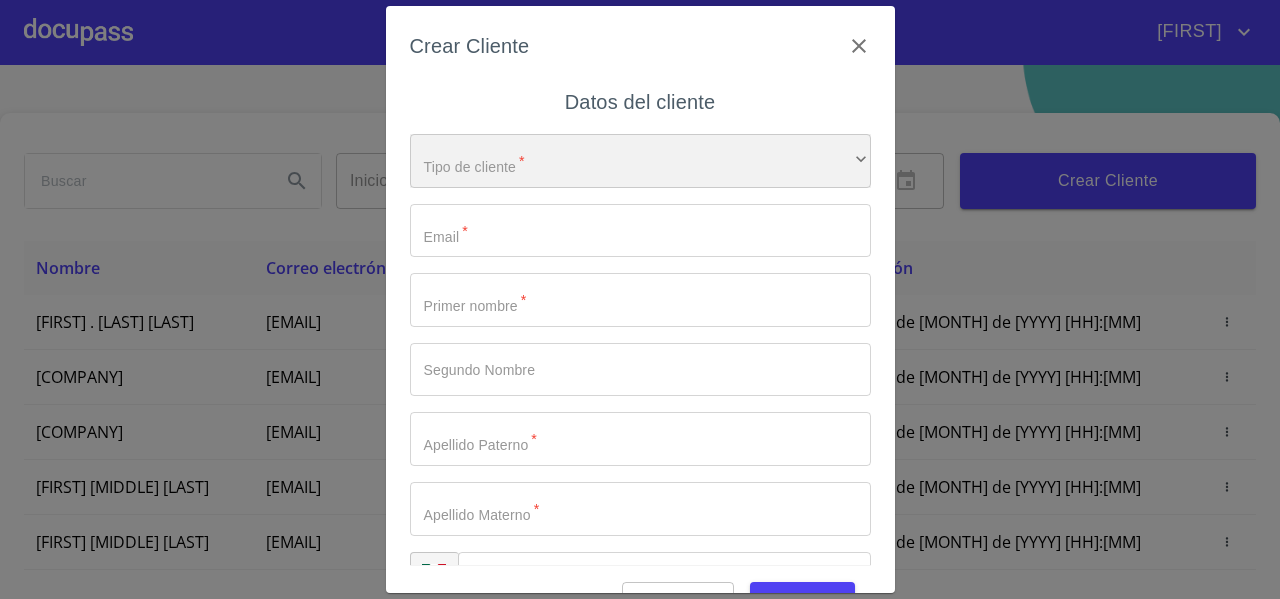 click on "​" at bounding box center [640, 161] 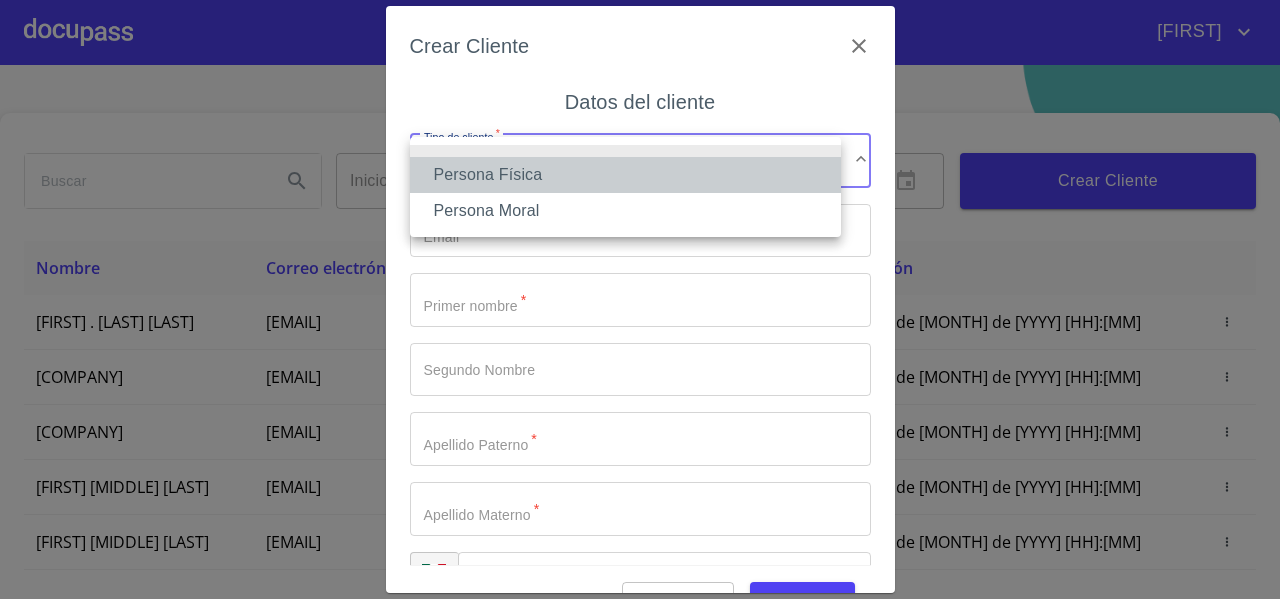 click on "Persona Física" at bounding box center [625, 175] 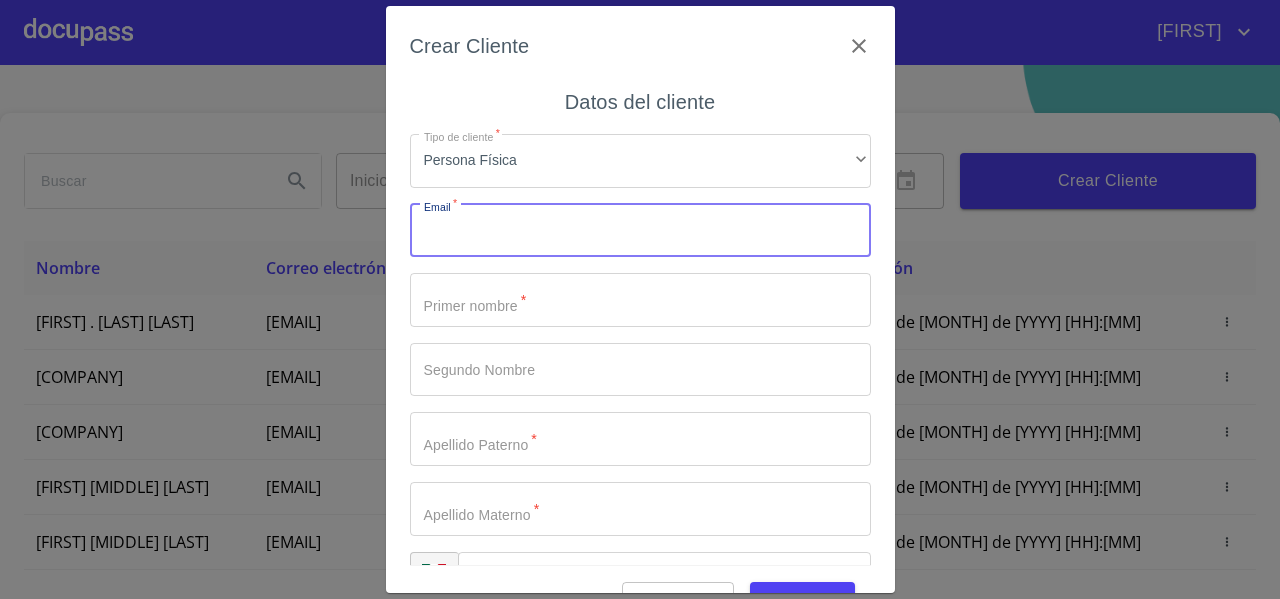 click on "Tipo de cliente   *" at bounding box center (640, 231) 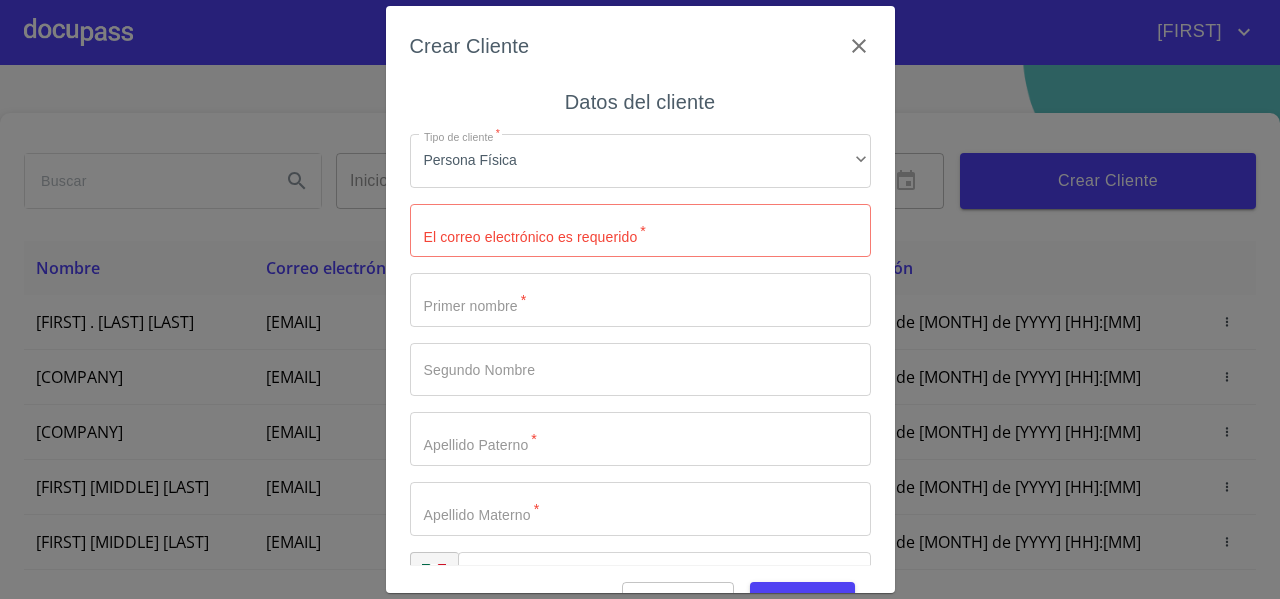 click on "Tipo de cliente   *" at bounding box center (640, 300) 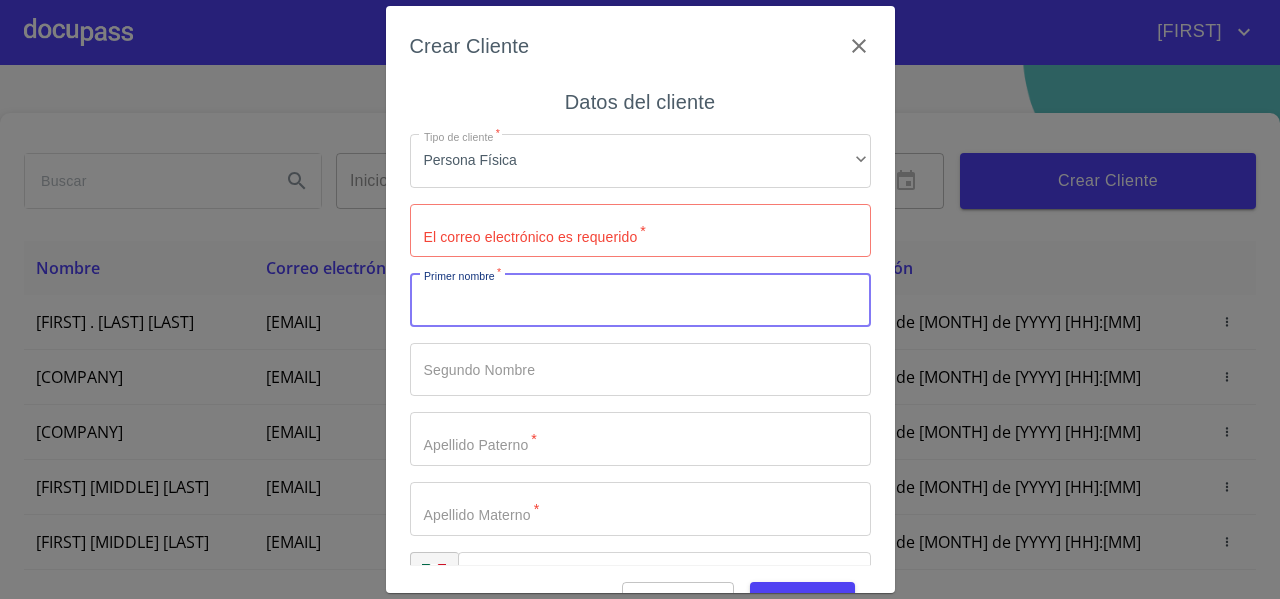 paste on "[FIRST] [LAST] [LAST]" 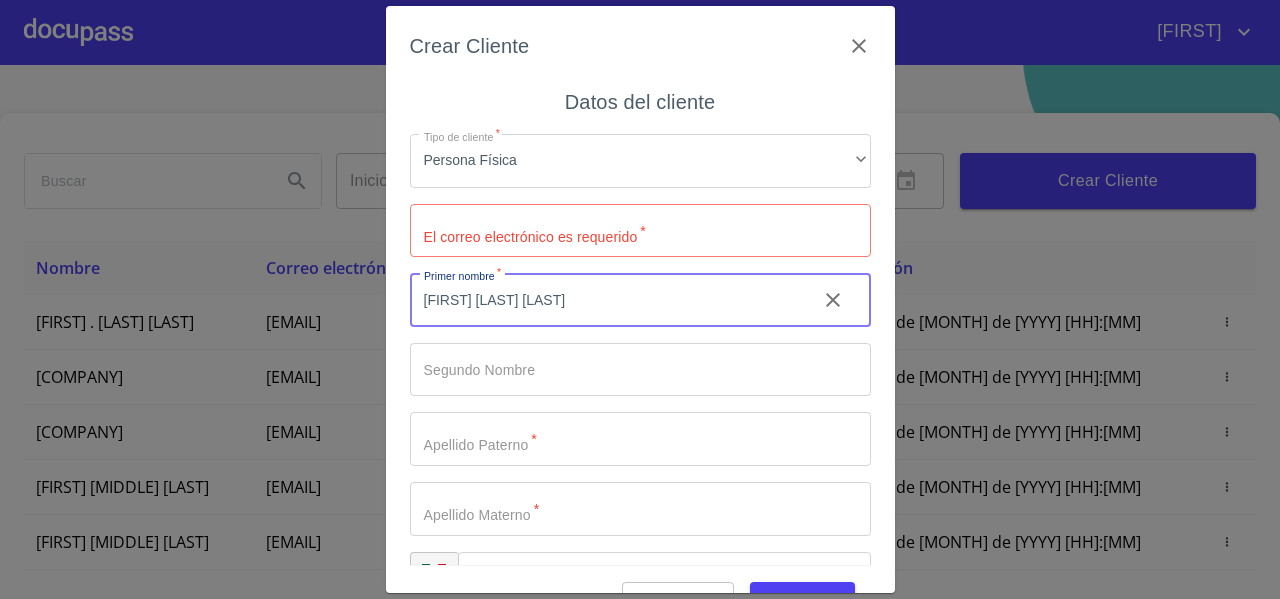 drag, startPoint x: 484, startPoint y: 305, endPoint x: 602, endPoint y: 326, distance: 119.85408 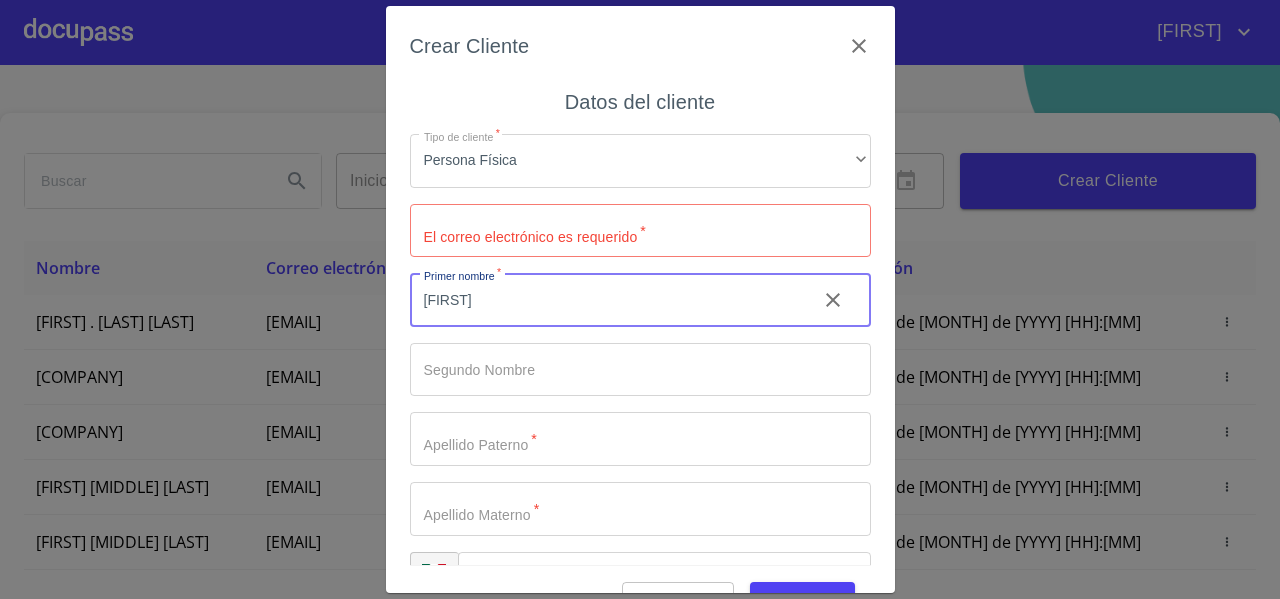 type on "[FIRST]" 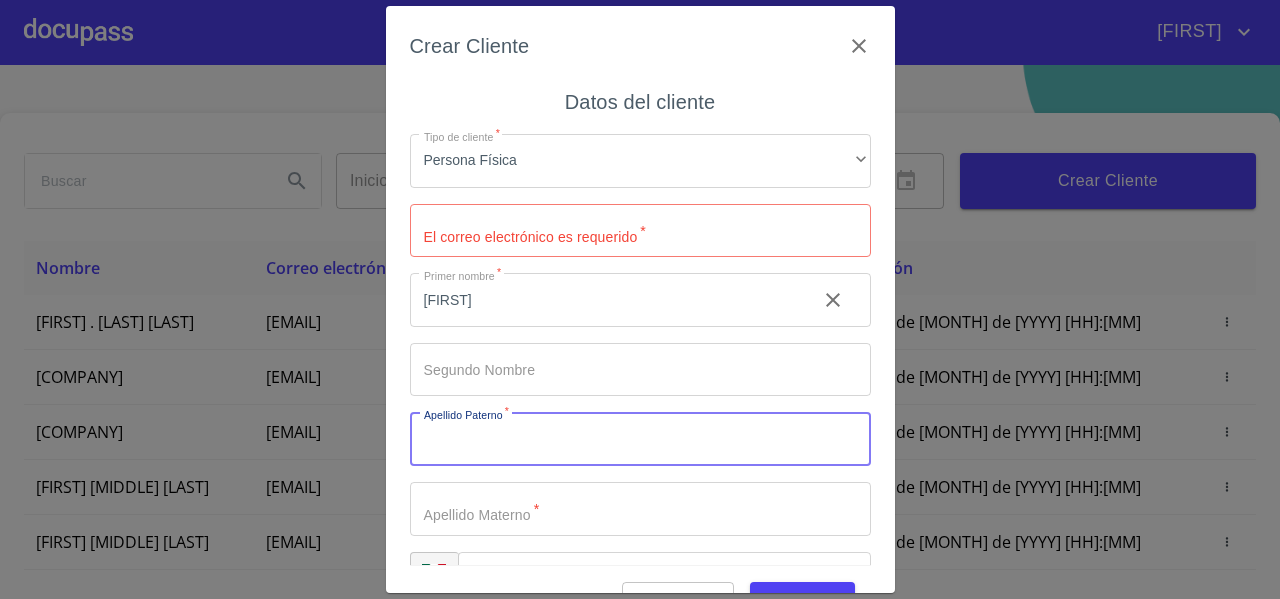 paste on "[FIRST] [LAST]" 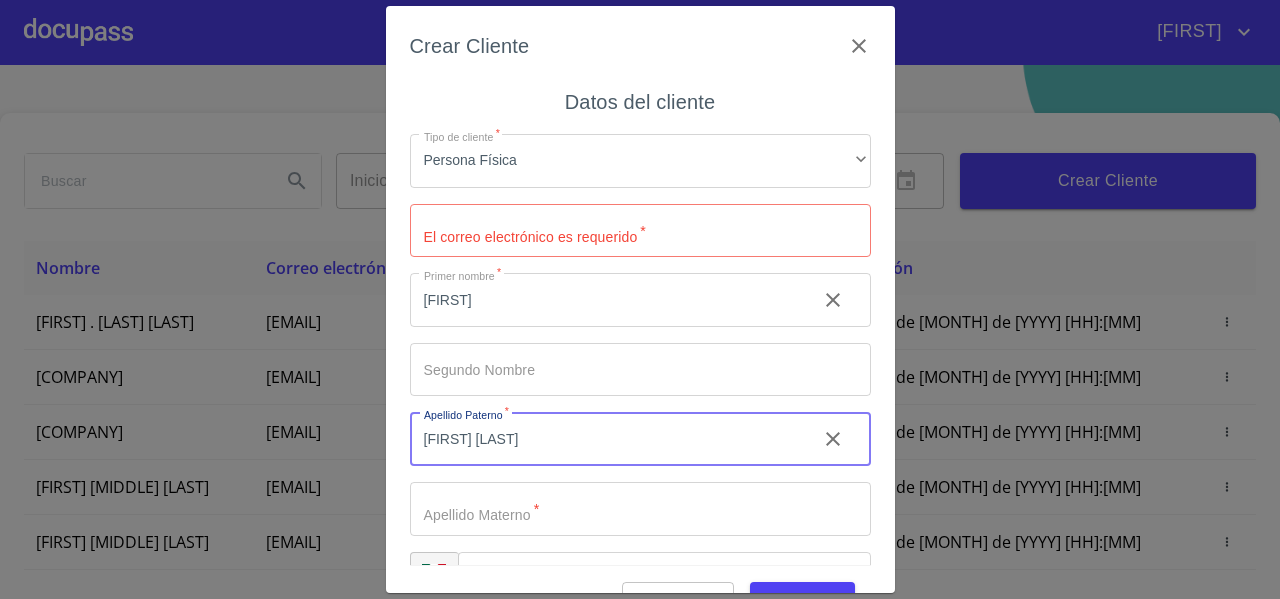 drag, startPoint x: 469, startPoint y: 442, endPoint x: 620, endPoint y: 467, distance: 153.05554 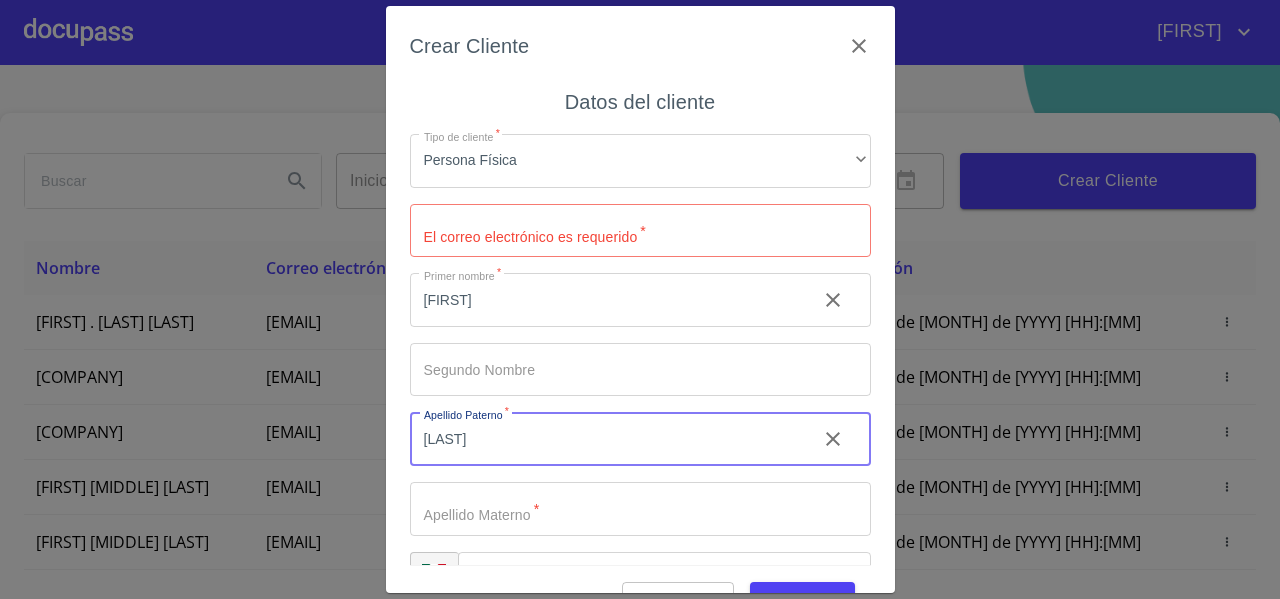 type on "[LAST]" 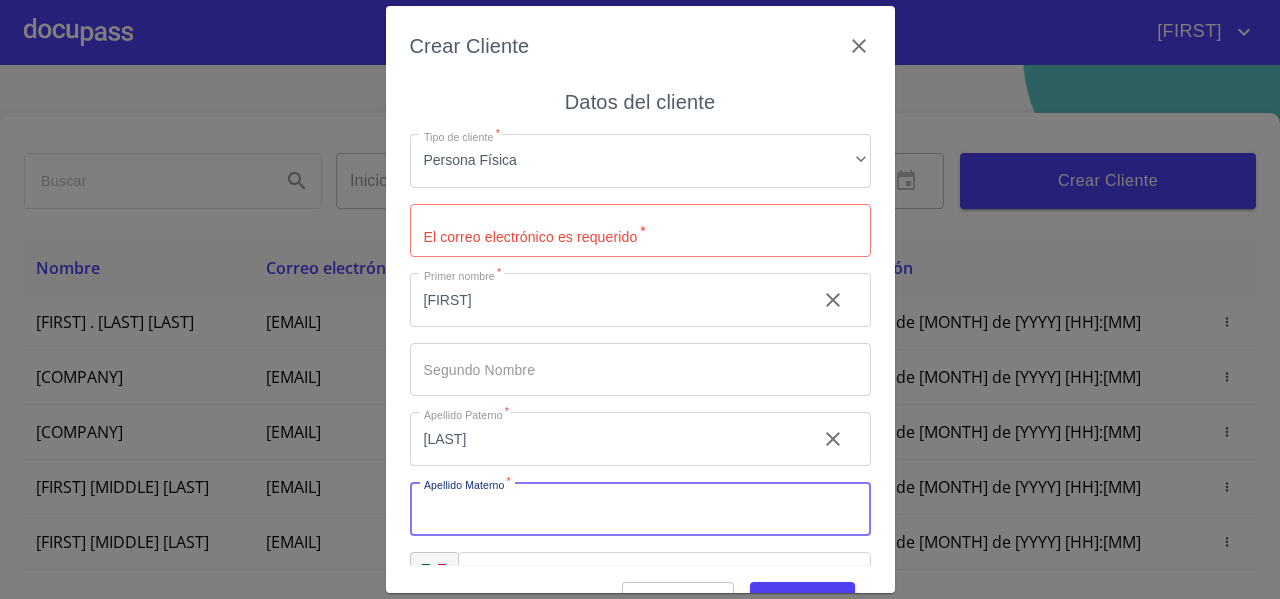 paste on "[LAST]" 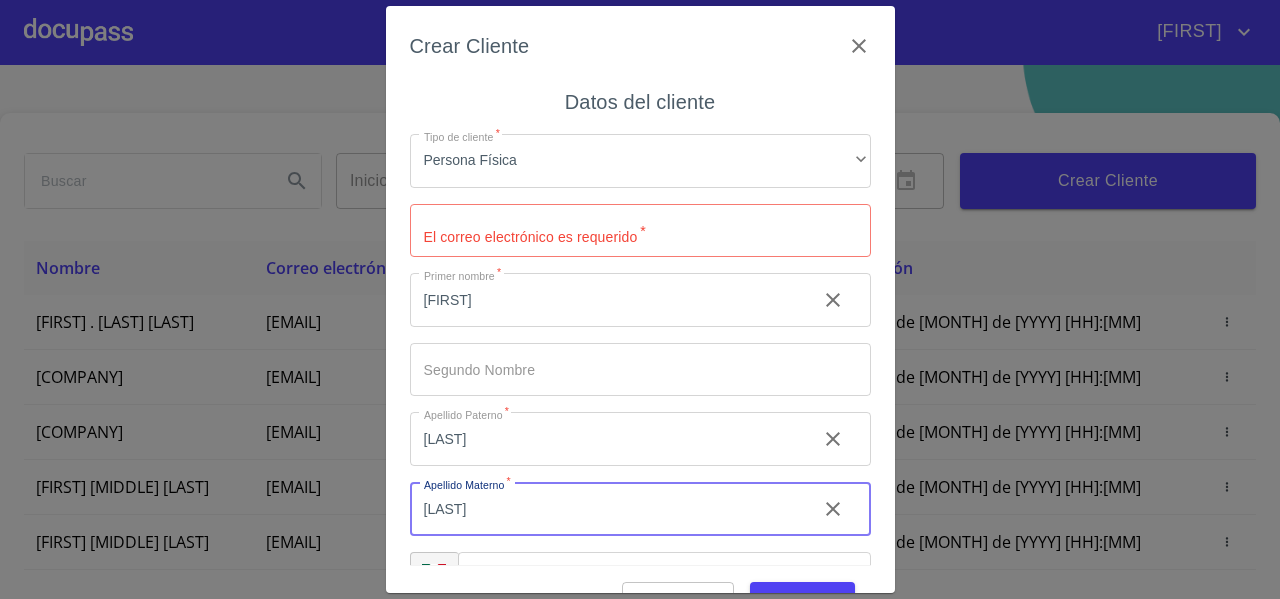 scroll, scrollTop: 56, scrollLeft: 0, axis: vertical 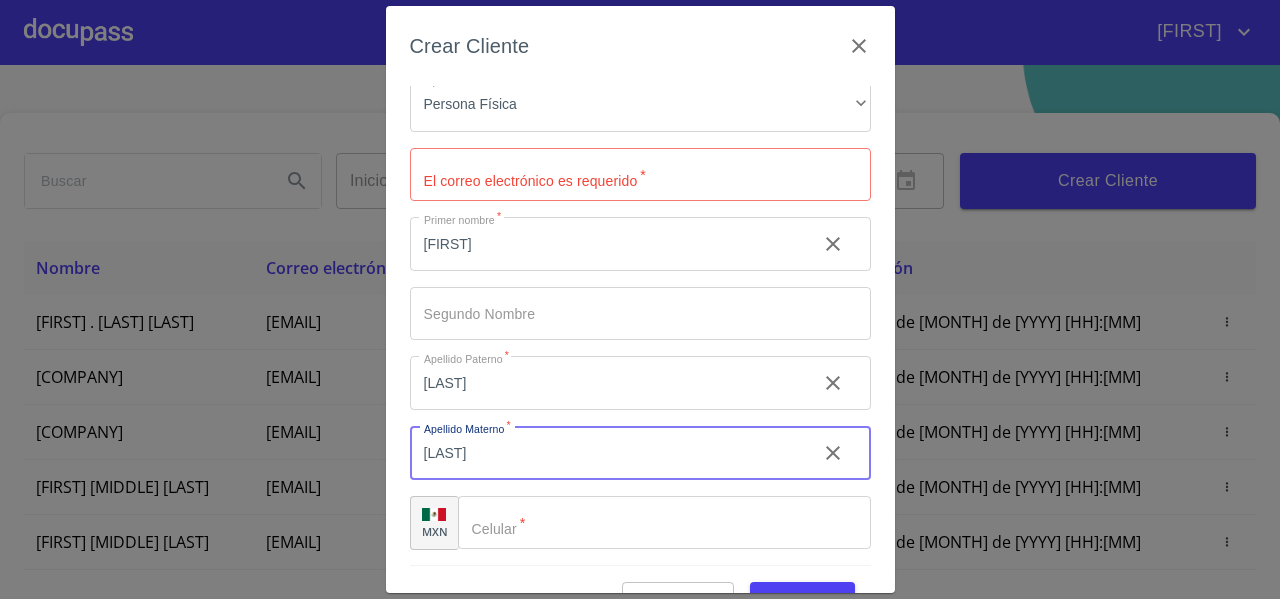 type on "[LAST]" 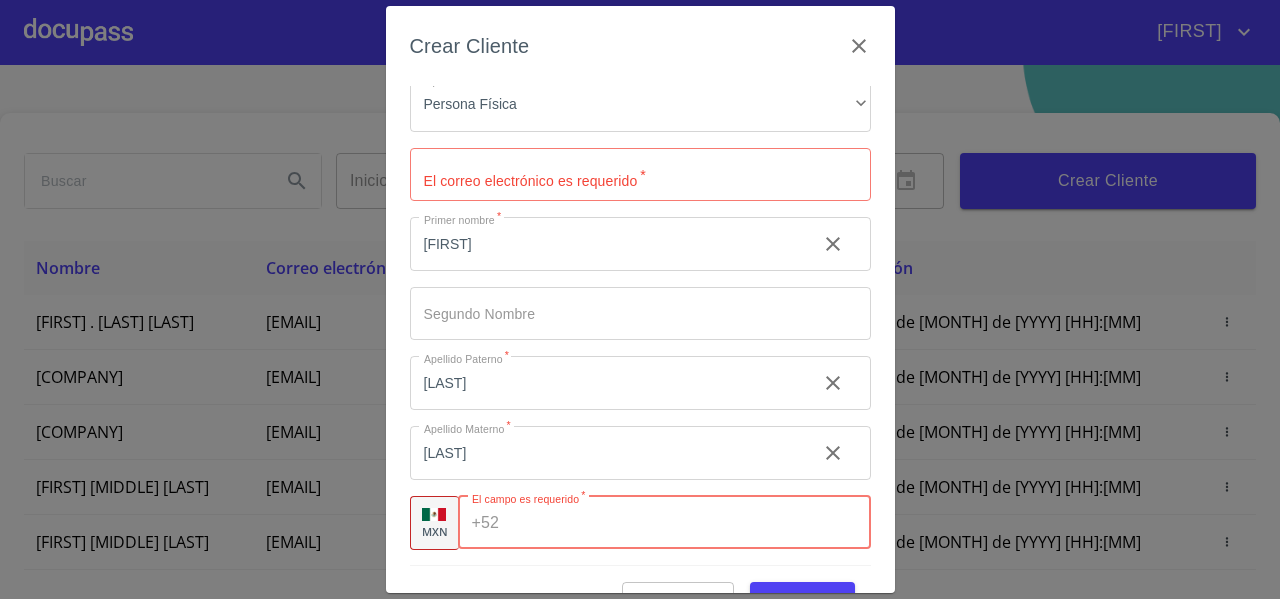 paste on "([AREA]) [PHONE]" 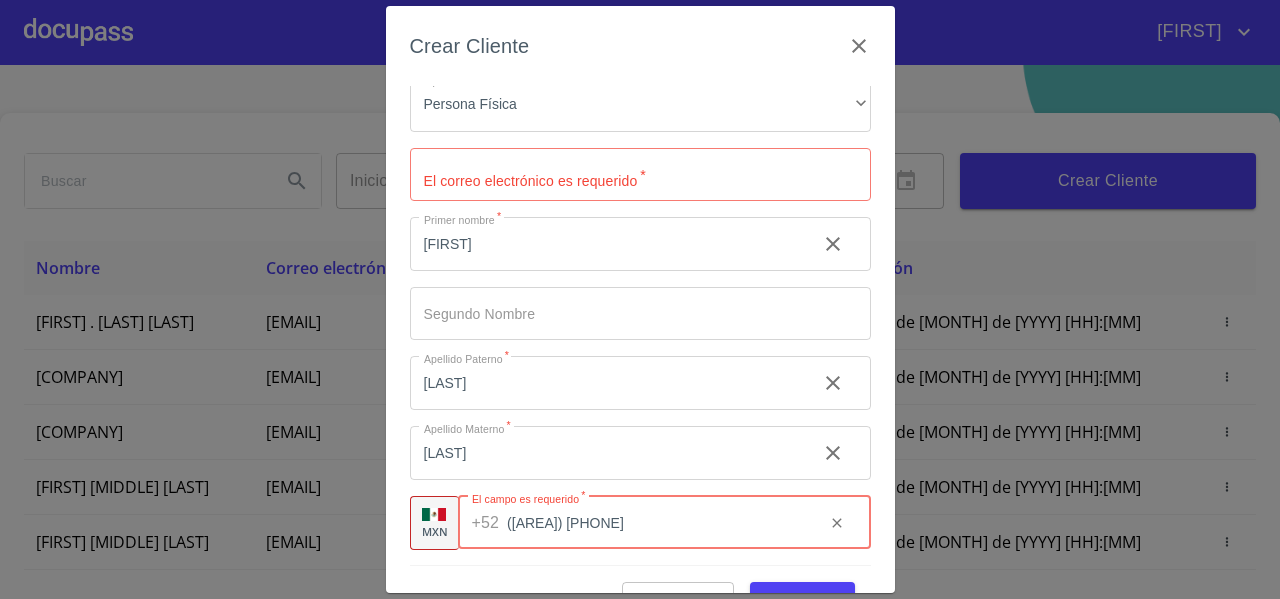 type on "([AREA]) [PHONE]" 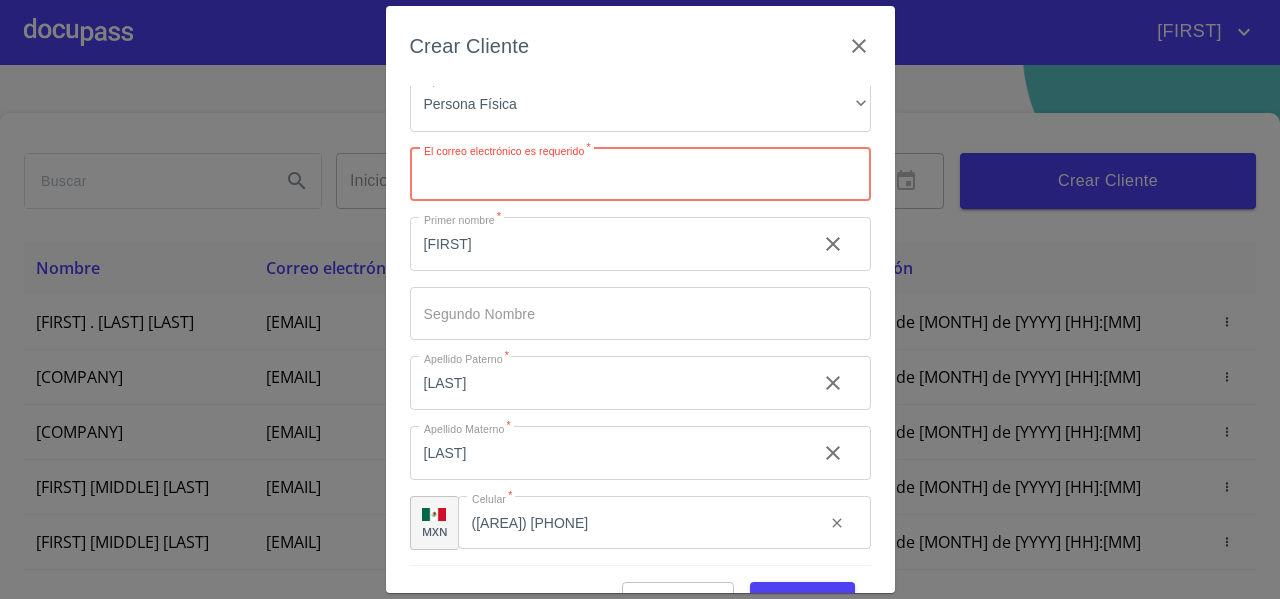 paste on "[EMAIL]" 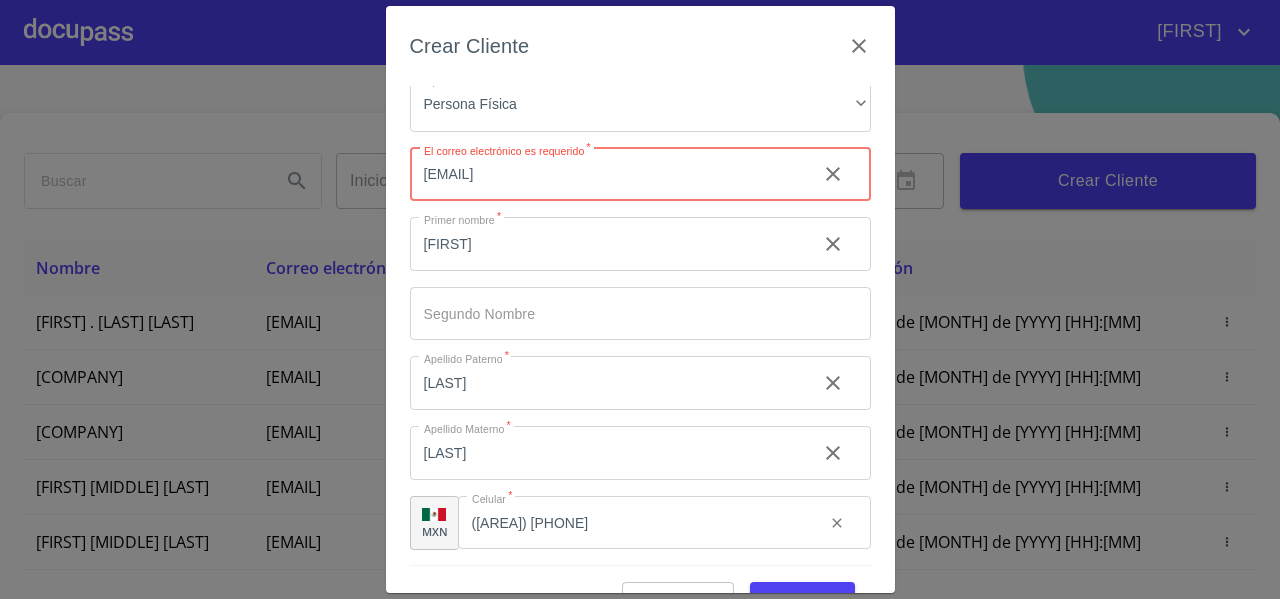 type on "[EMAIL]" 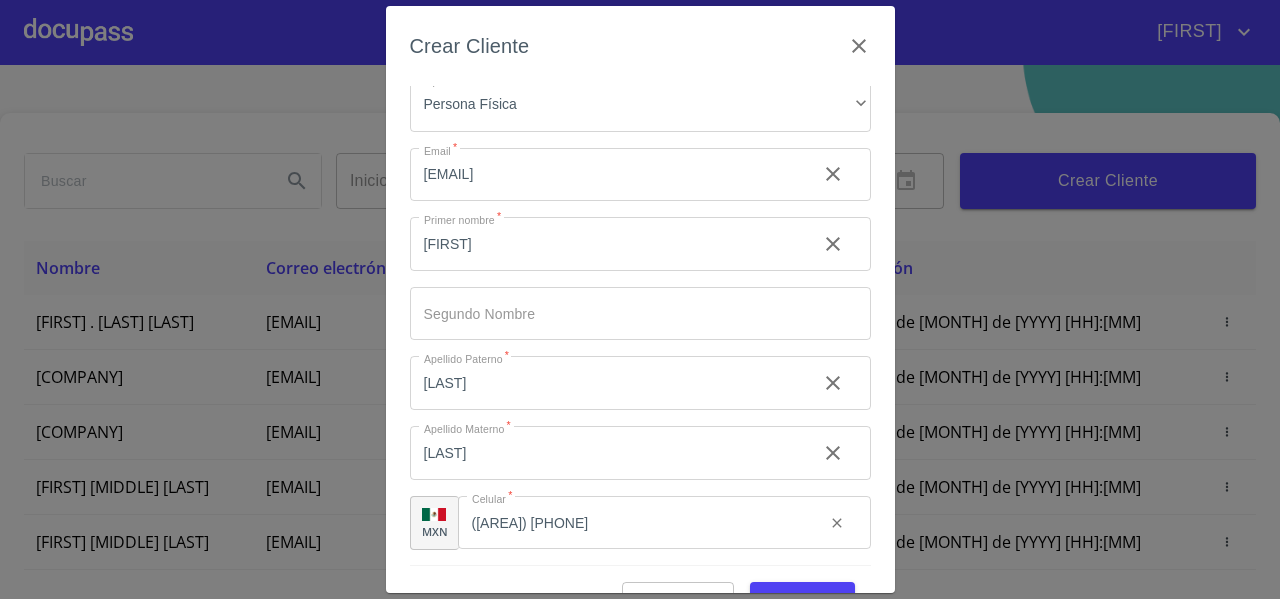 scroll, scrollTop: 49, scrollLeft: 0, axis: vertical 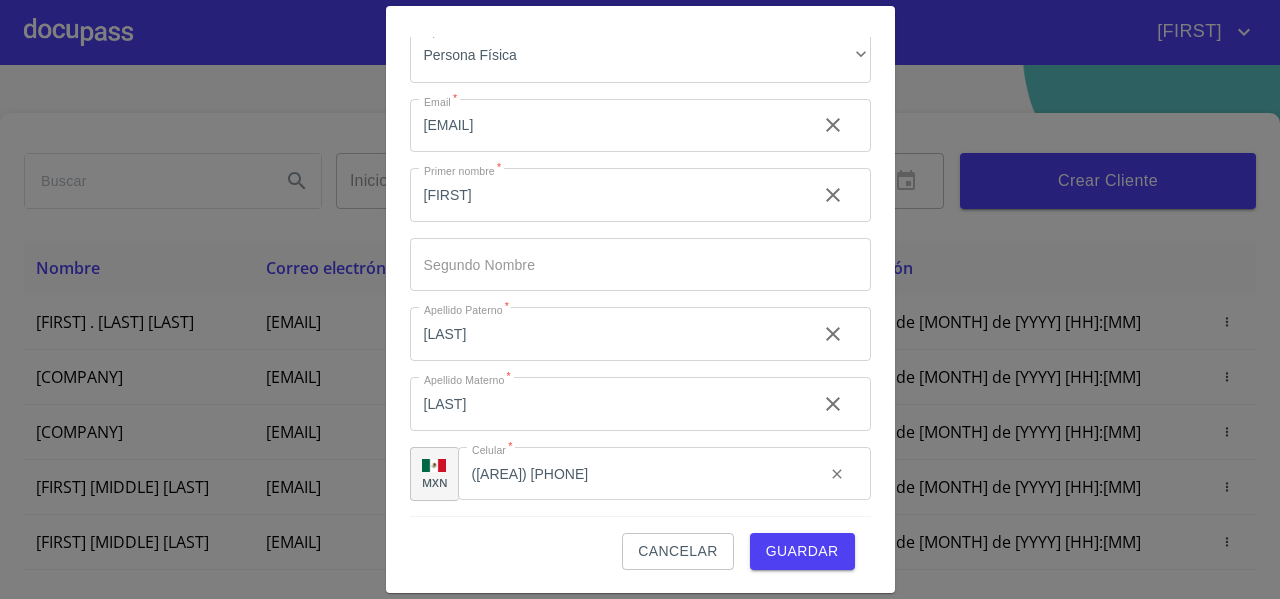 click on "Guardar" at bounding box center (802, 551) 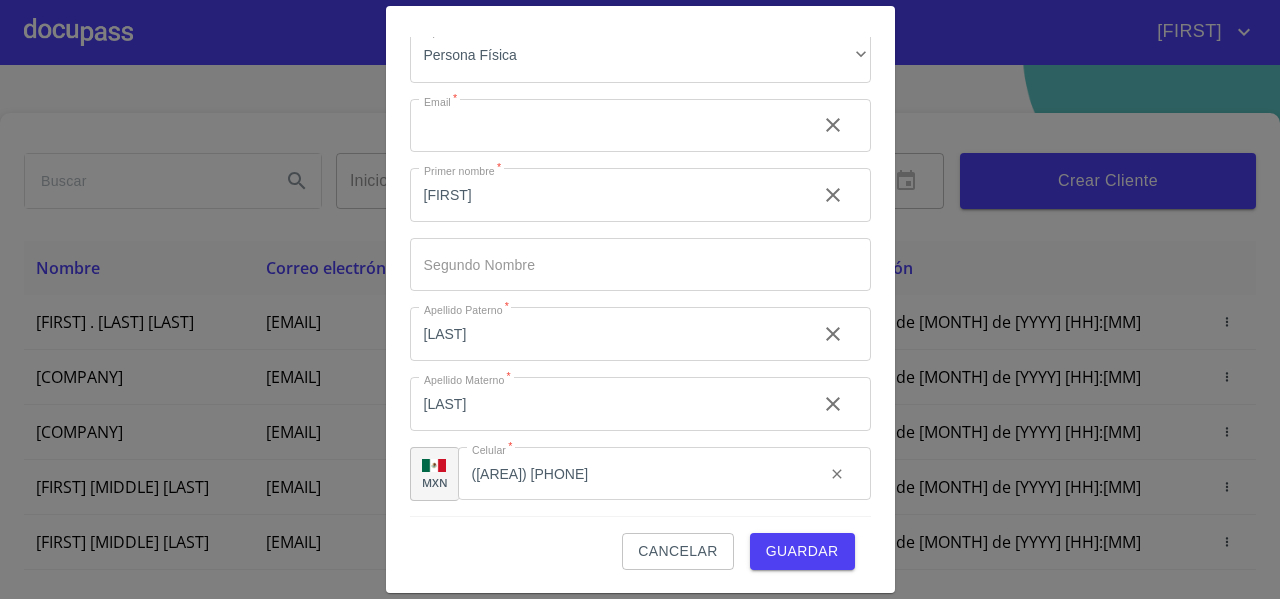type 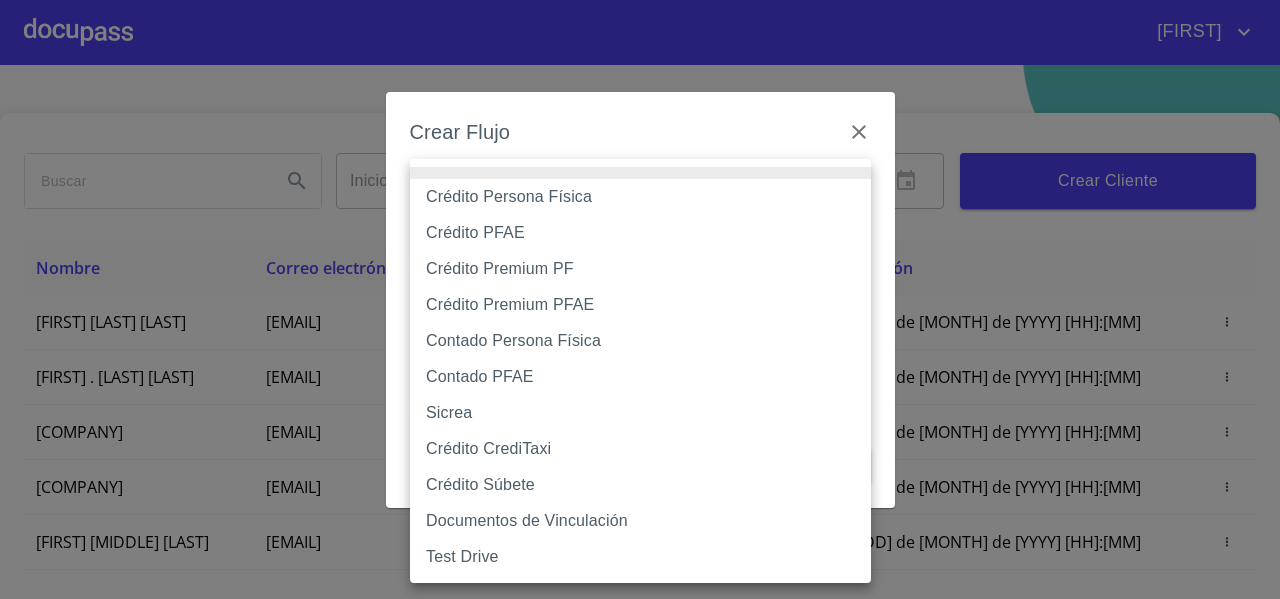 click on "FERNANDO Inicio ​ Fin ​ Crear Cliente Nombre   Correo electrónico   Registro   Edición     [FIRST] [LAST] [LAST] [EMAIL] [DD] de [MONTH] de [YYYY] [HH]:[MM] [DD] de [MONTH] de [YYYY] [HH]:[MM] [FIRST] . [LAST] [LAST] [EMAIL] [DD] de [MONTH] de [YYYY] [HH]:[MM] [DD] de [MONTH] de [YYYY] [HH]:[MM] [COMPANY] [EMAIL] [DD] de [MONTH] de [YYYY] [HH]:[MM] [DD] de [MONTH] de [YYYY] [HH]:[MM] [COMPANY] [EMAIL] [DD] de [MONTH] de [YYYY] [HH]:[MM] [DD] de [MONTH] de [YYYY] [HH]:[MM] [FIRST] [MIDDLE] [LAST] [EMAIL] [DD] de [MONTH] de [YYYY] [HH]:[MM] [DD] de [MONTH] de [YYYY] [HH]:[MM] [COMPANY] [EMAIL]" at bounding box center [640, 299] 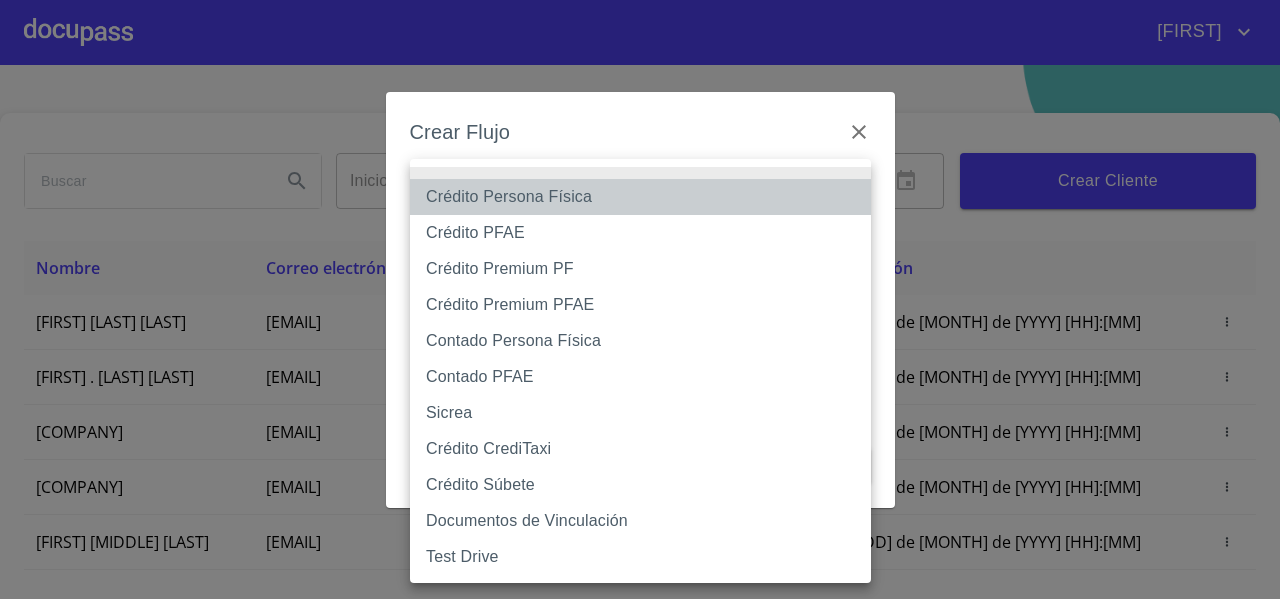 click on "Crédito Persona Física" at bounding box center [640, 197] 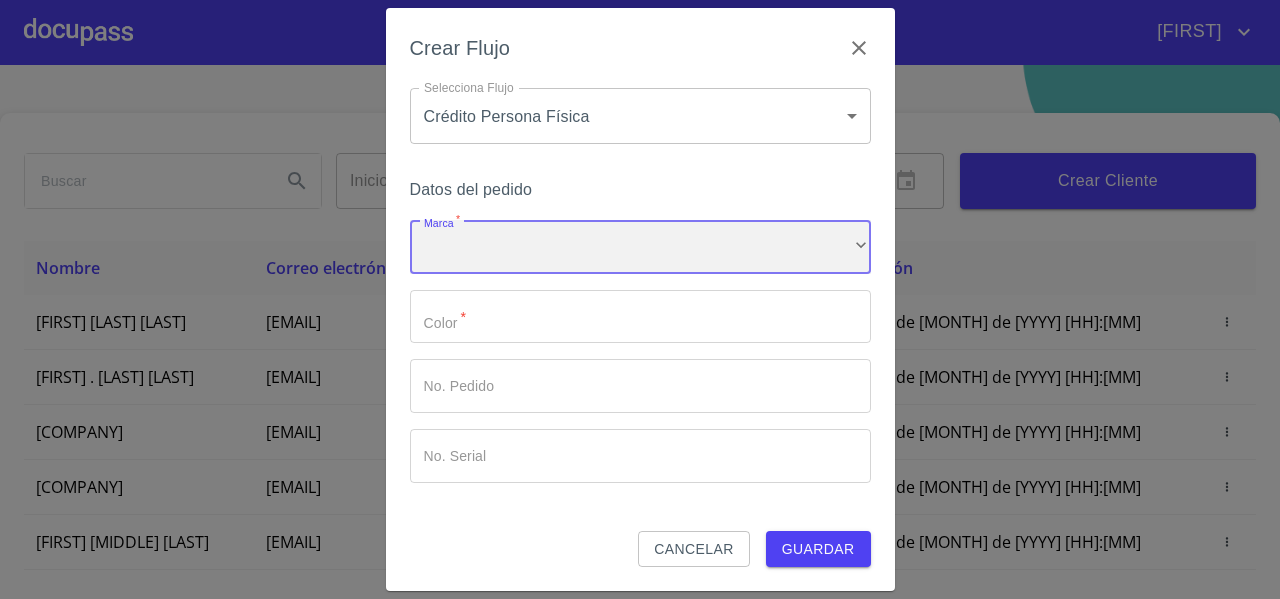 click on "​" at bounding box center [640, 247] 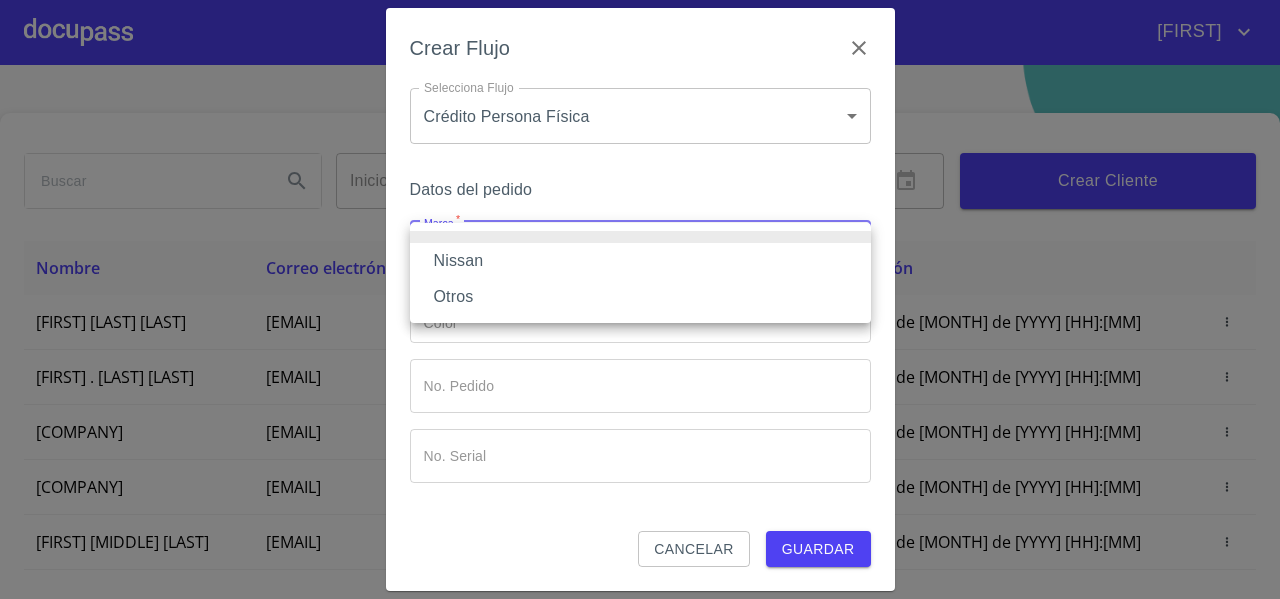 click on "Nissan" at bounding box center (640, 261) 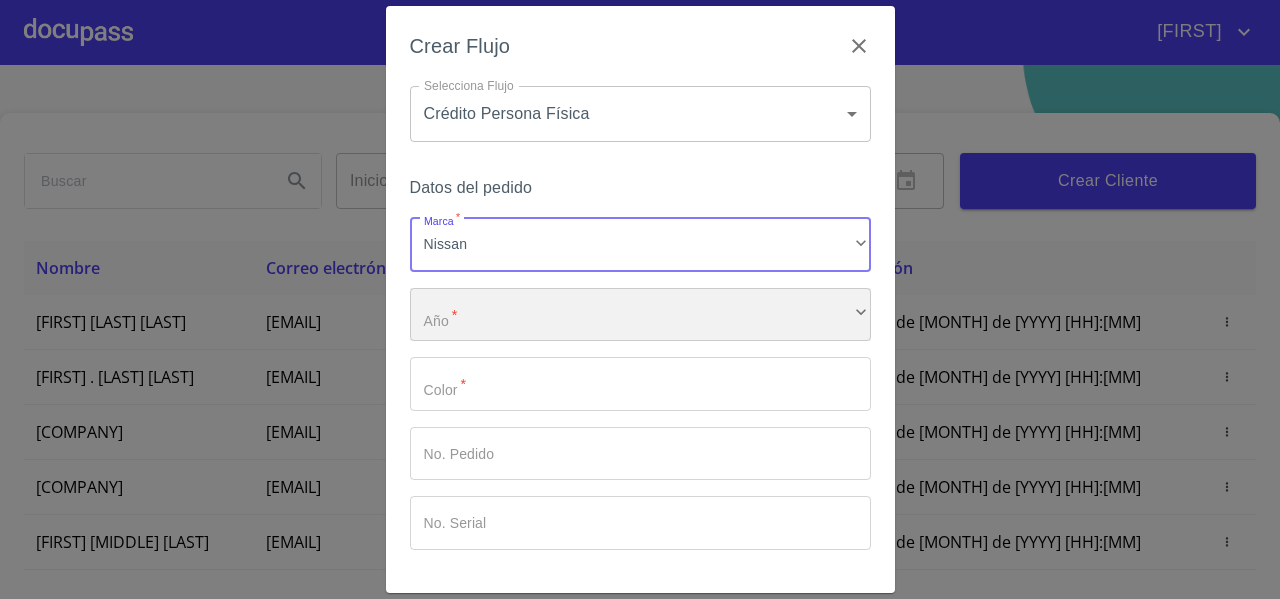 click on "​" at bounding box center [640, 315] 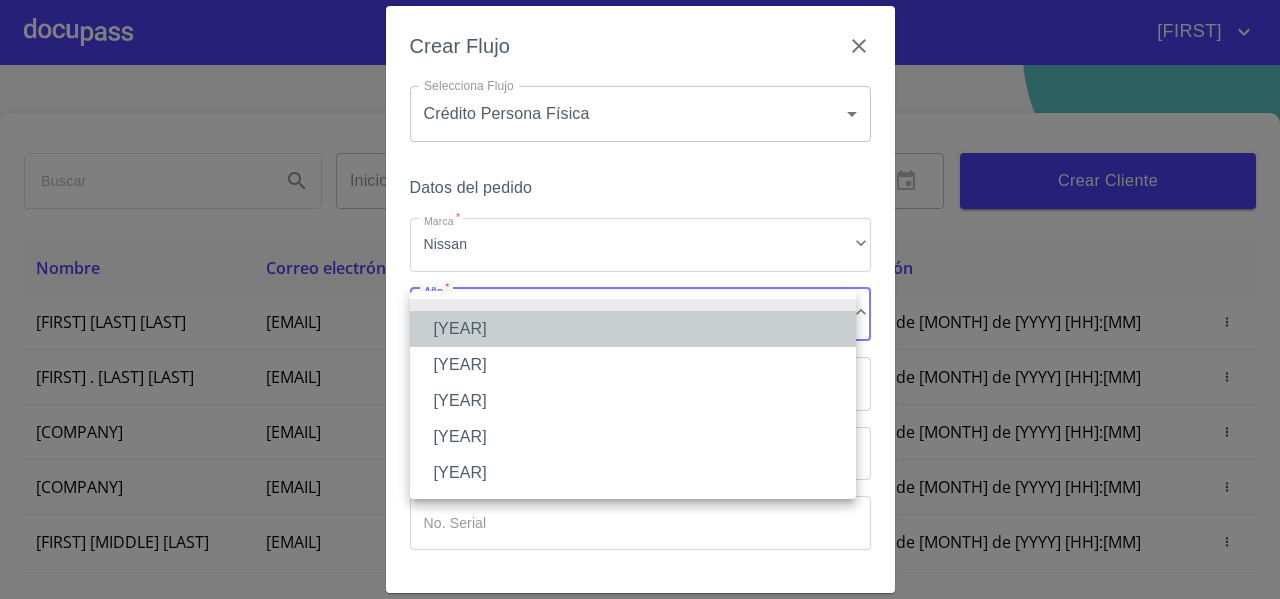 click on "[YEAR]" at bounding box center (633, 329) 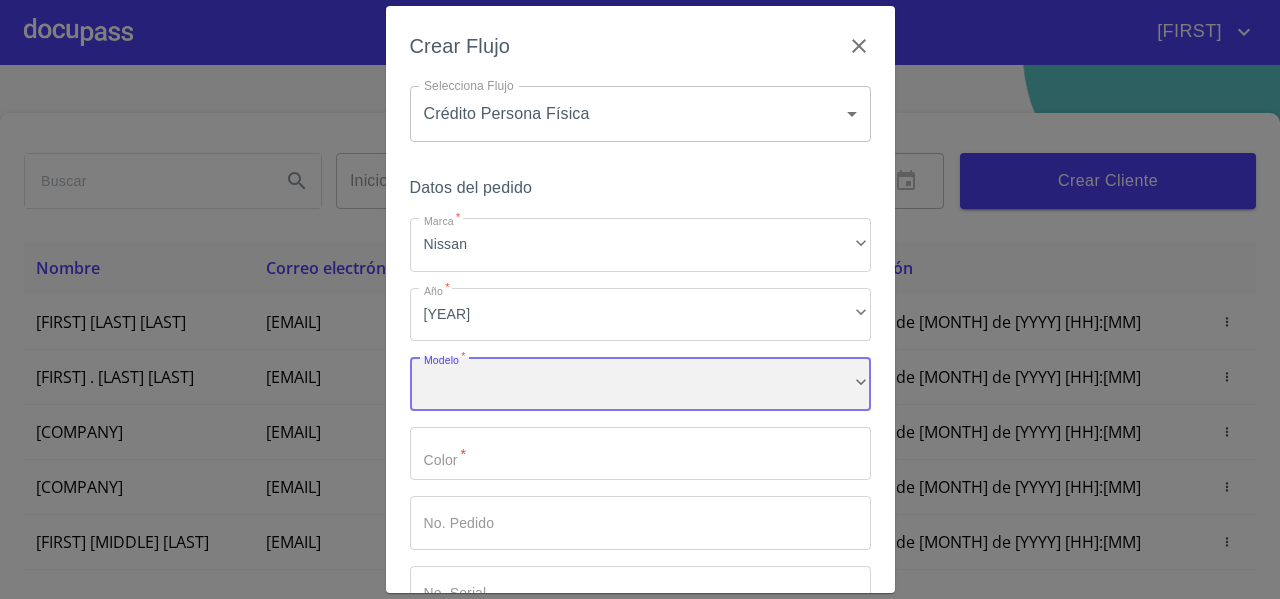 click on "​" at bounding box center [640, 384] 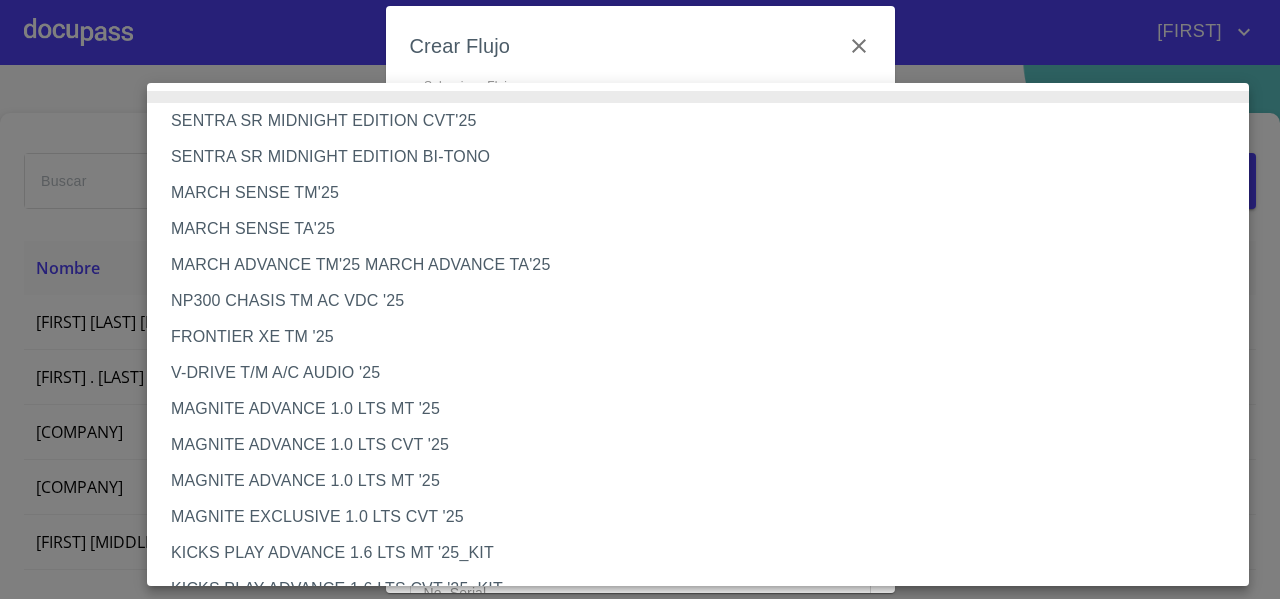 type 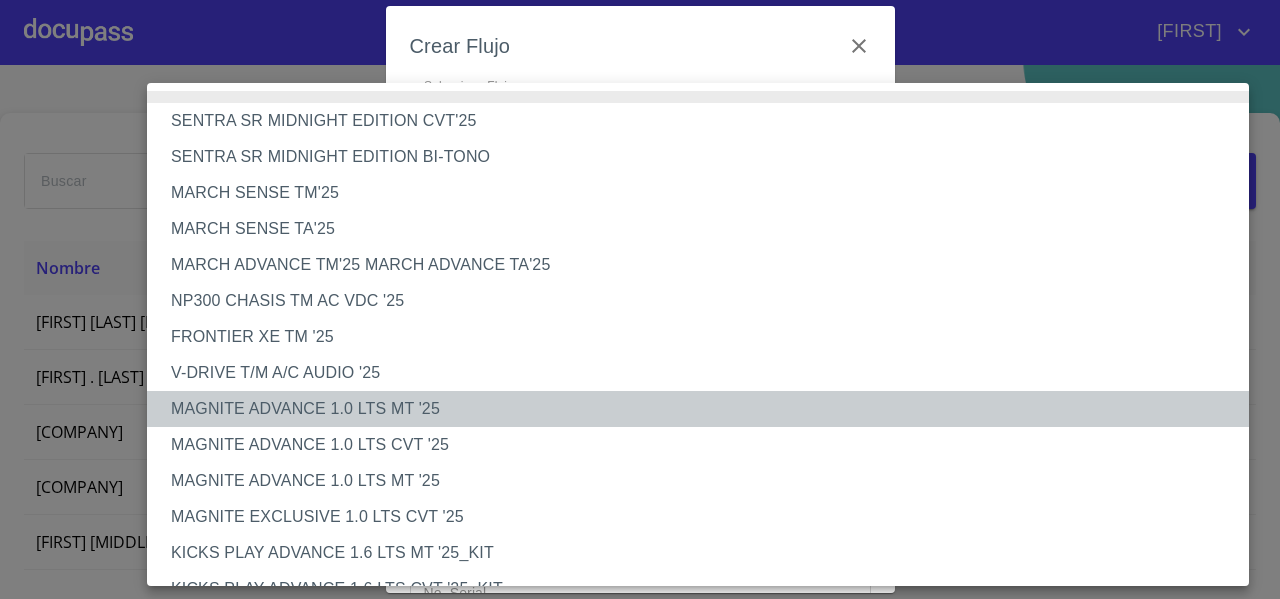 click on "MAGNITE ADVANCE 1.0 LTS MT '25" at bounding box center (705, 409) 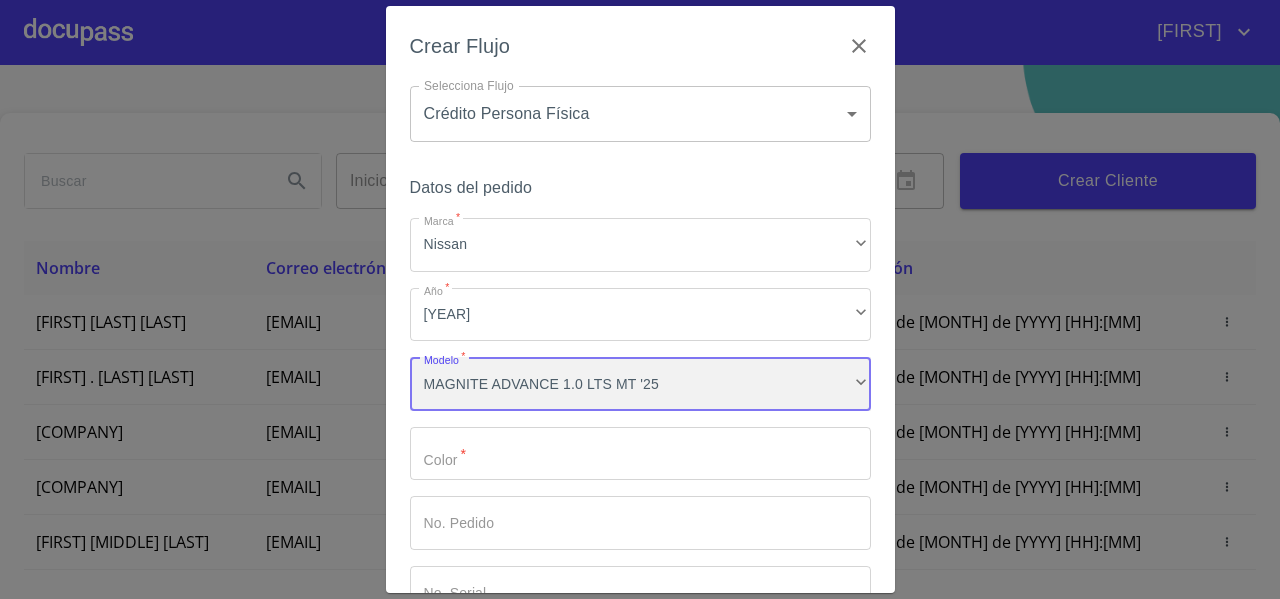 click on "MAGNITE ADVANCE 1.0 LTS MT '25" at bounding box center (640, 384) 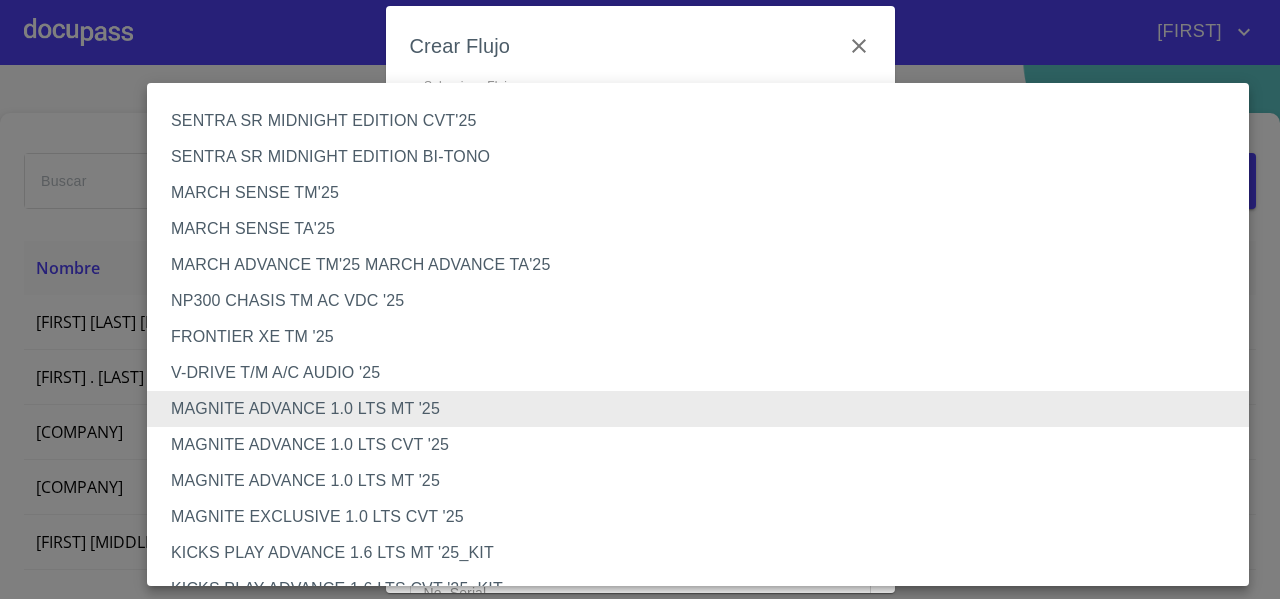 click on "MAGNITE ADVANCE 1.0 LTS CVT '25" at bounding box center [705, 445] 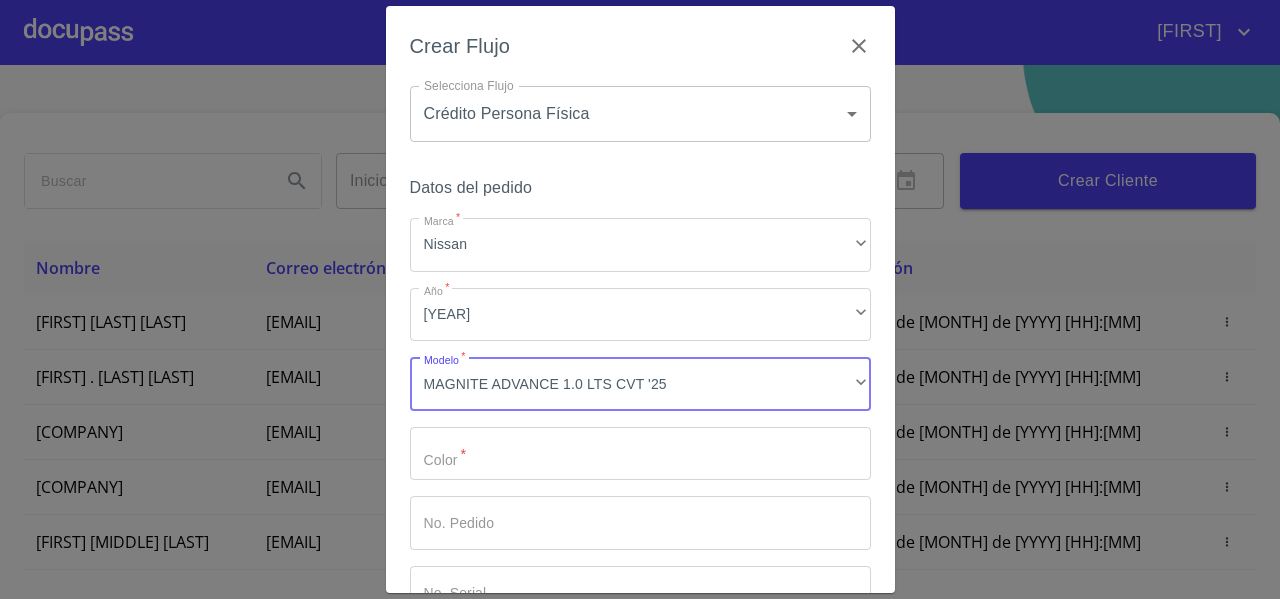click on "Marca   *" at bounding box center (640, 454) 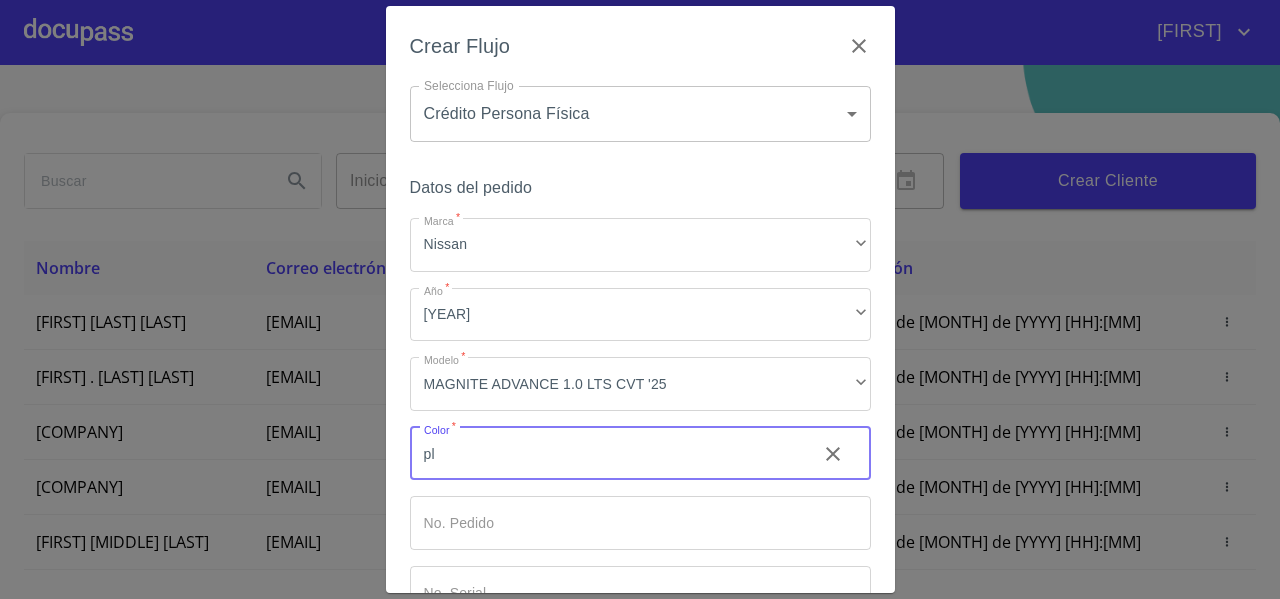 type on "p" 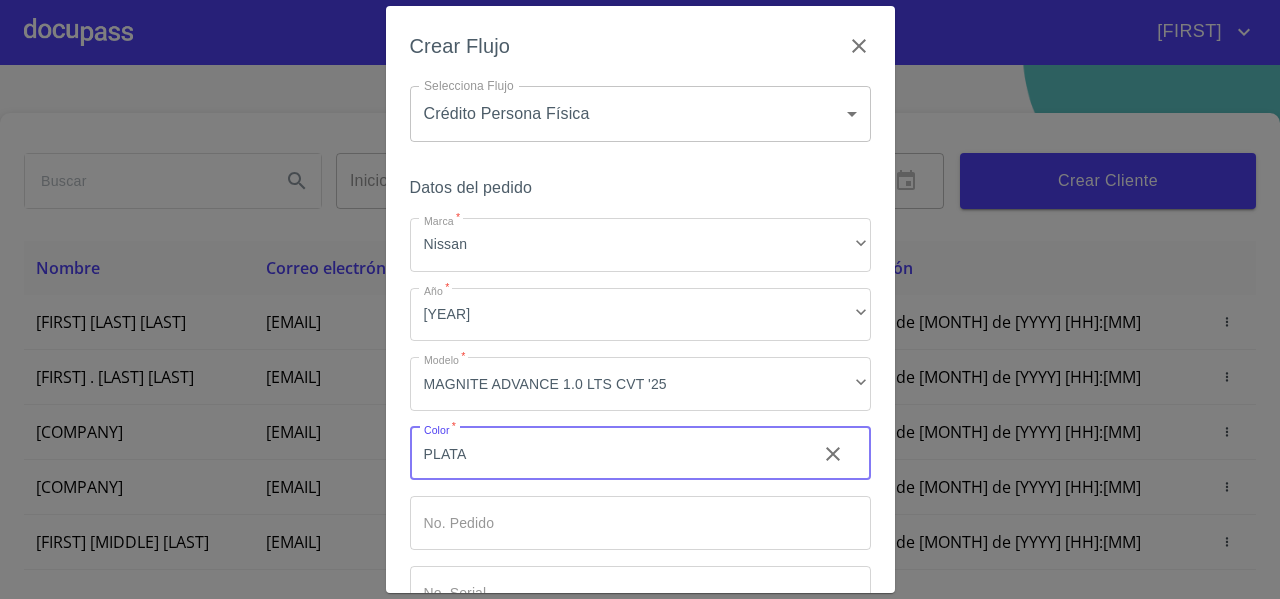 scroll, scrollTop: 135, scrollLeft: 0, axis: vertical 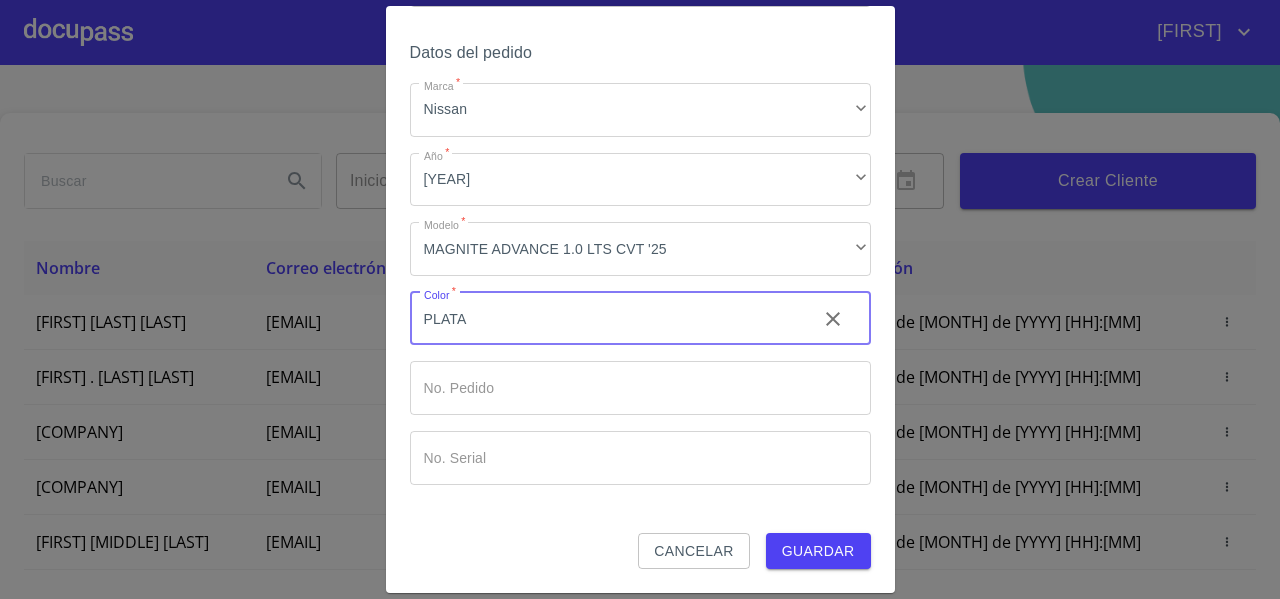 type on "PLATA" 